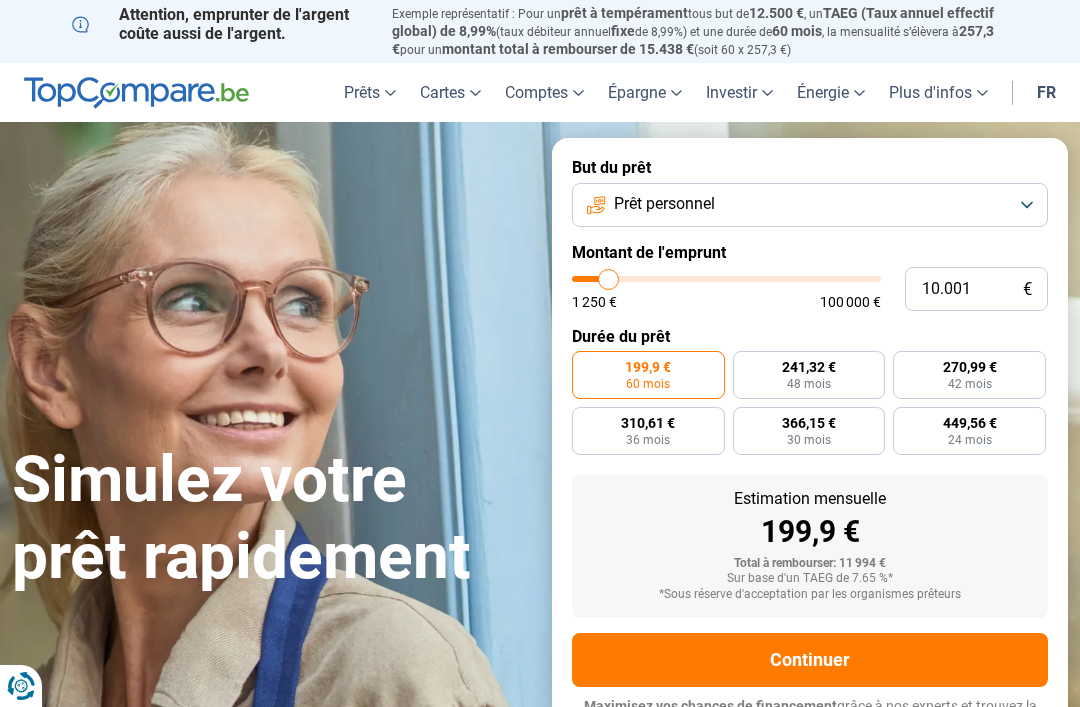 scroll, scrollTop: 0, scrollLeft: 0, axis: both 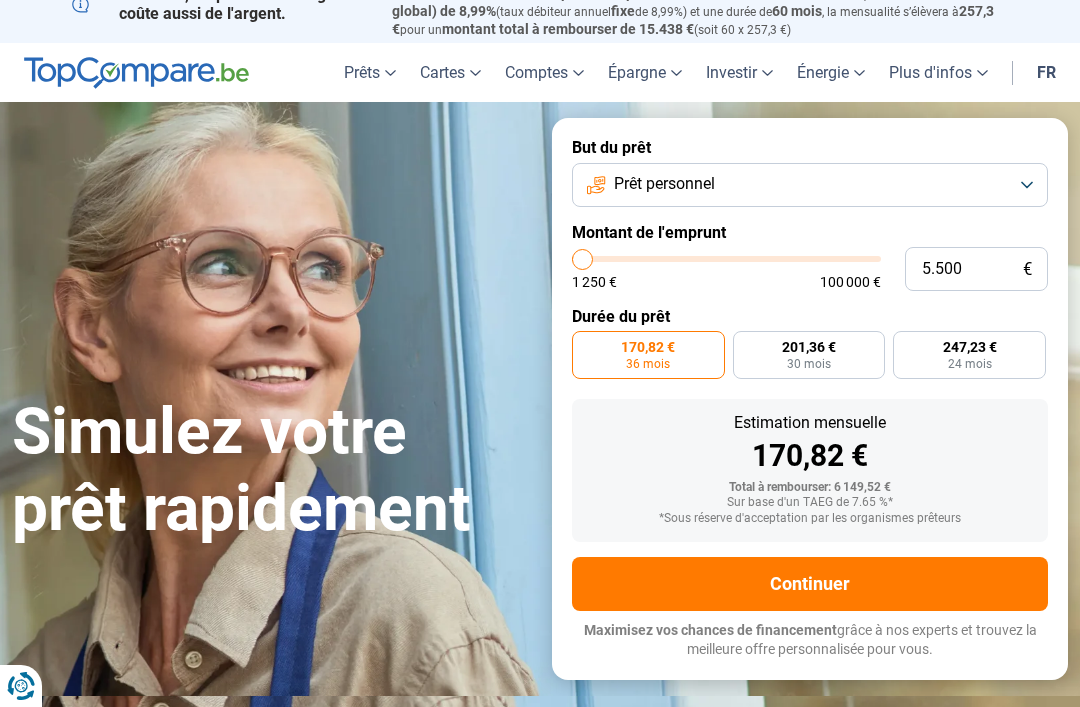 click at bounding box center [726, 259] 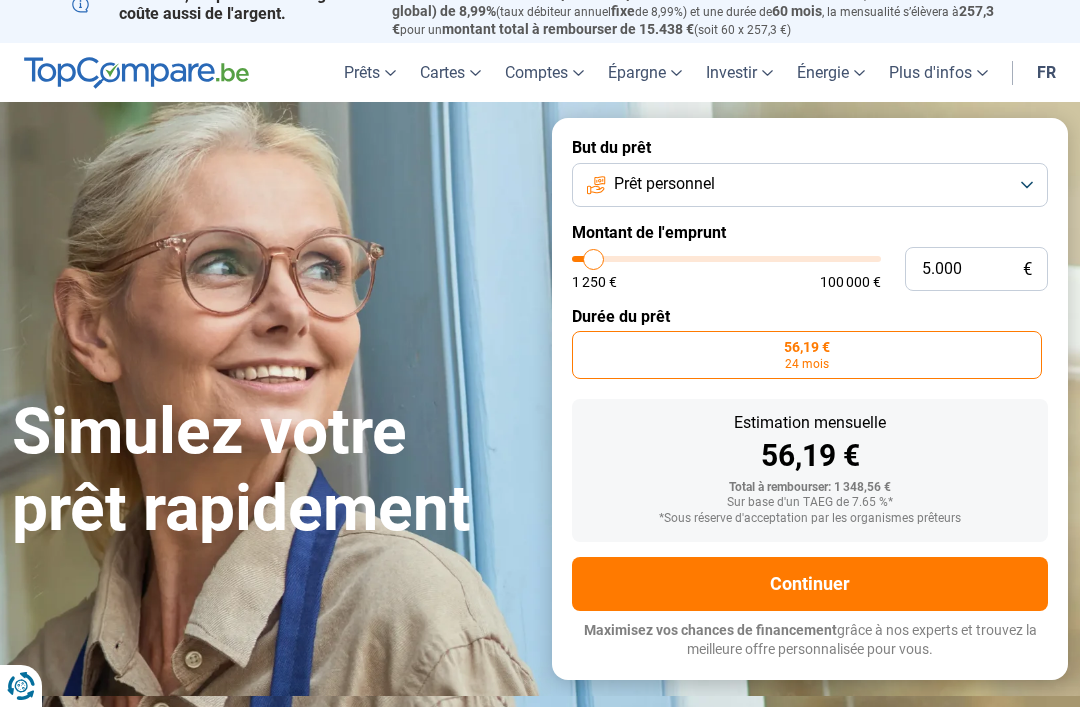 type on "5000" 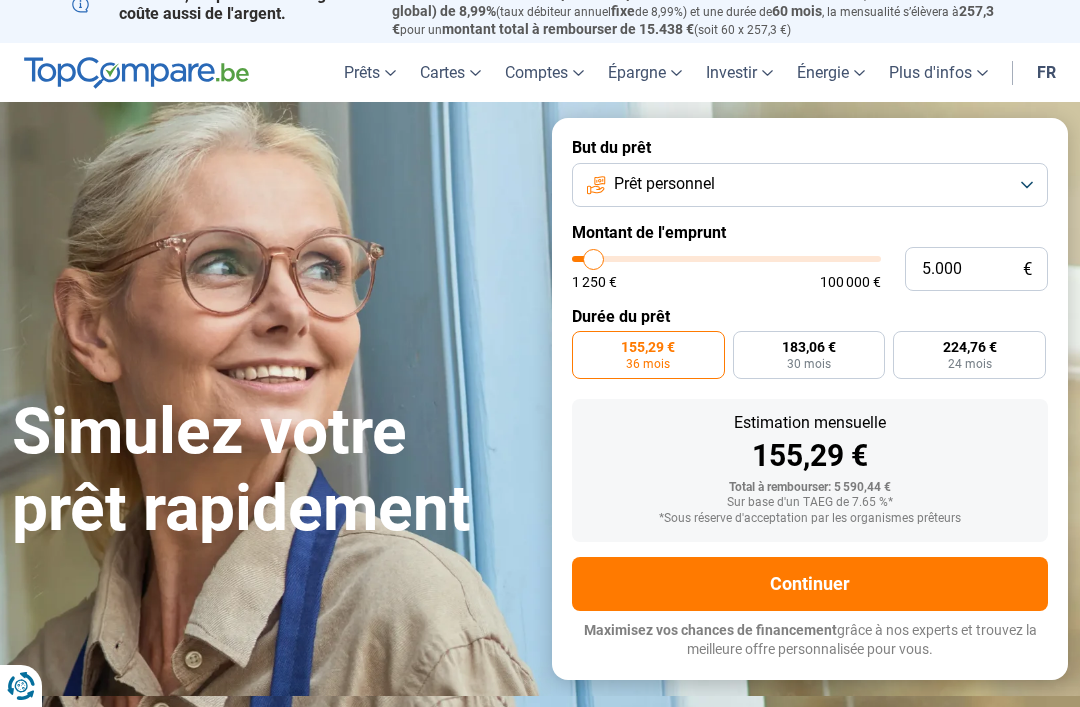 click on "Continuer" at bounding box center [810, 584] 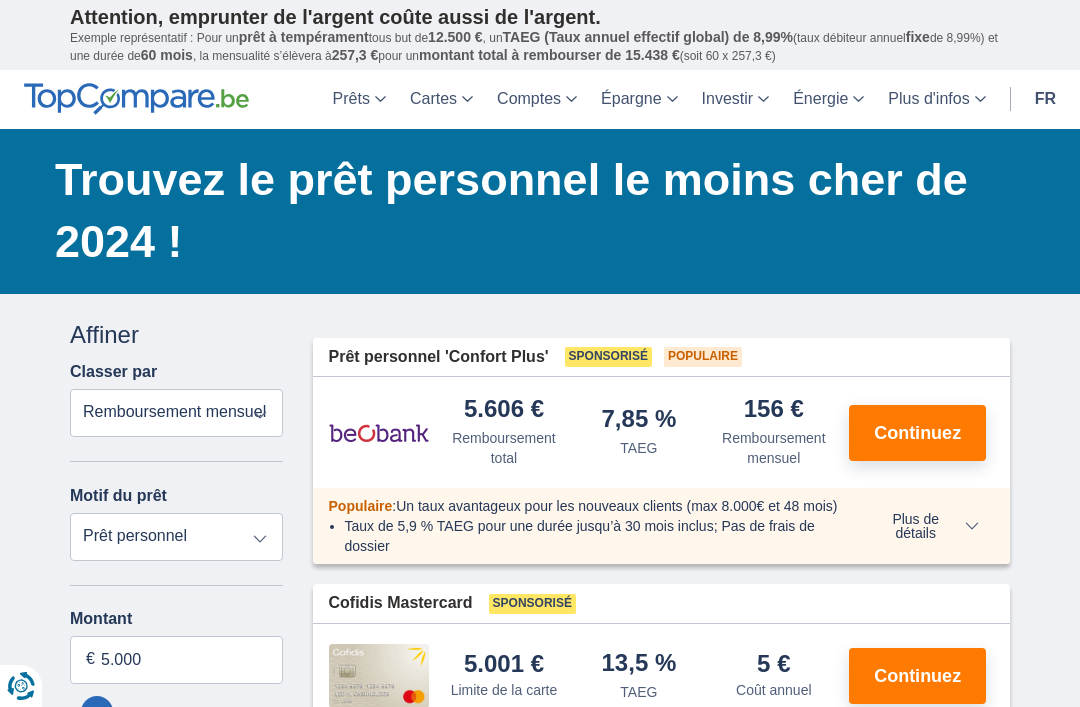 scroll, scrollTop: 0, scrollLeft: 0, axis: both 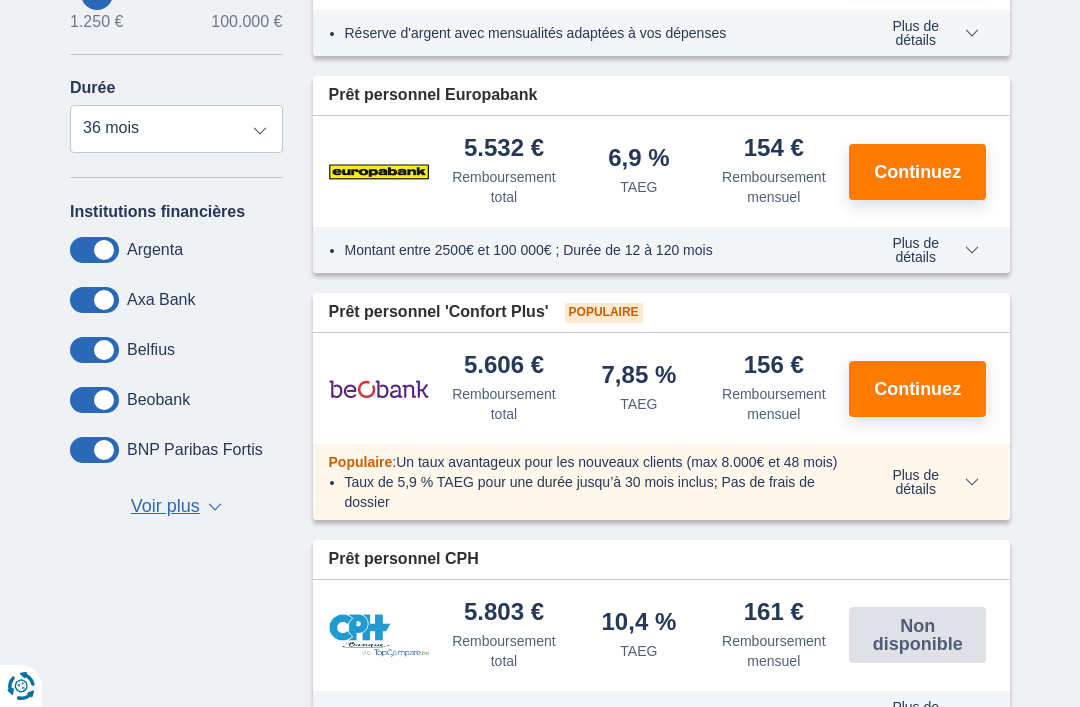 click on "Plus de détails" at bounding box center [924, 482] 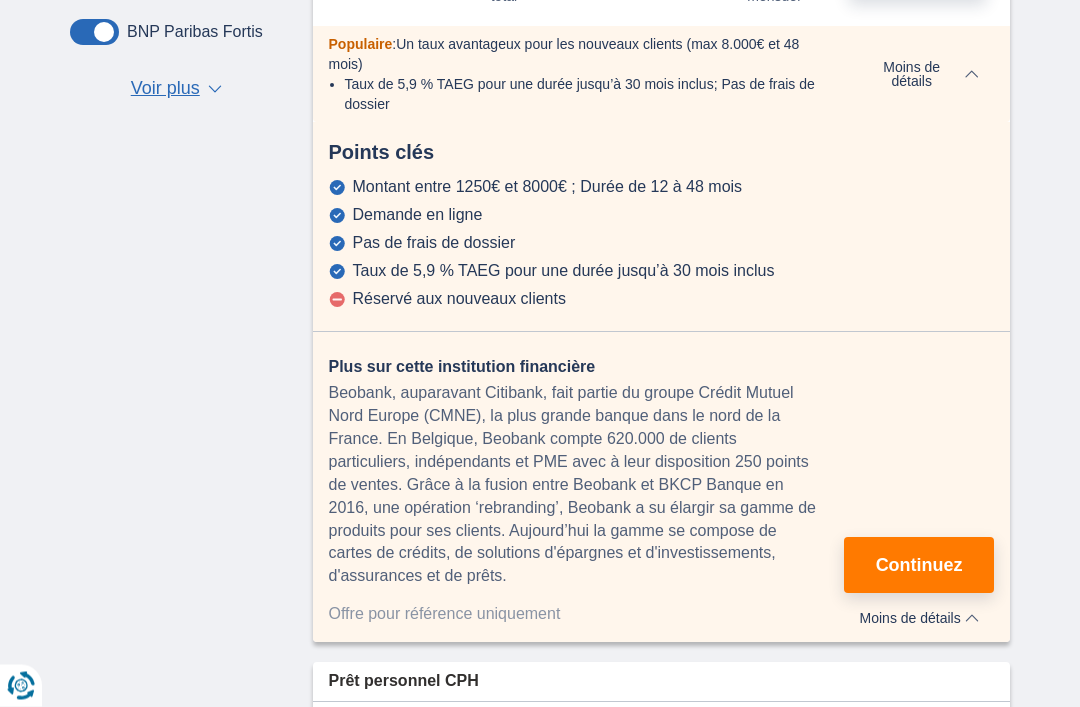 scroll, scrollTop: 1136, scrollLeft: 0, axis: vertical 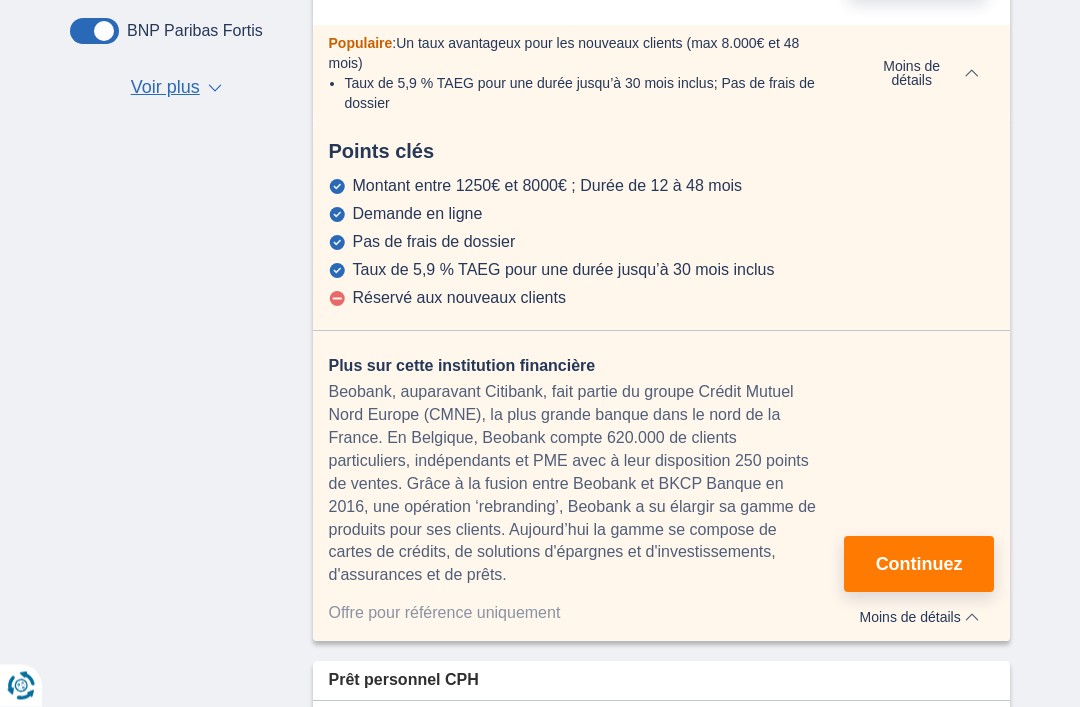 click on "Annuler
Filtres
Affiner
Classer par
Remboursement total
TAEG
Remboursement mensuel
Motif du prêt
Prêt personnel
Voiture
Moto / vélo
Caravane / mobilhome
Travaux
Energie
Rachat de crédits
Etudes
Vacances
Mariage
Décoration
Appareils électroniques
Populaire
Réserve d’argent
Type de véhicule
Classique
Eco
Âge du véhicule
Neuf
0-1 ans
1-2 ans
2-3 ans
3-4 ans
4-5 ans
5+ ans
Montant
5.000
€
1.250
€
100.000
€
Durée
12 mois
18 mois
24 mois
30 mois
36 mois
Institutions financières
Argenta
Axa Bank
Belfius
Beobank
BNP Paribas Fortis
Buy Way
Carrefour Finance
CBC
Cofidis
CPH Banque
Crelan
DHB Bank" at bounding box center [540, 240] 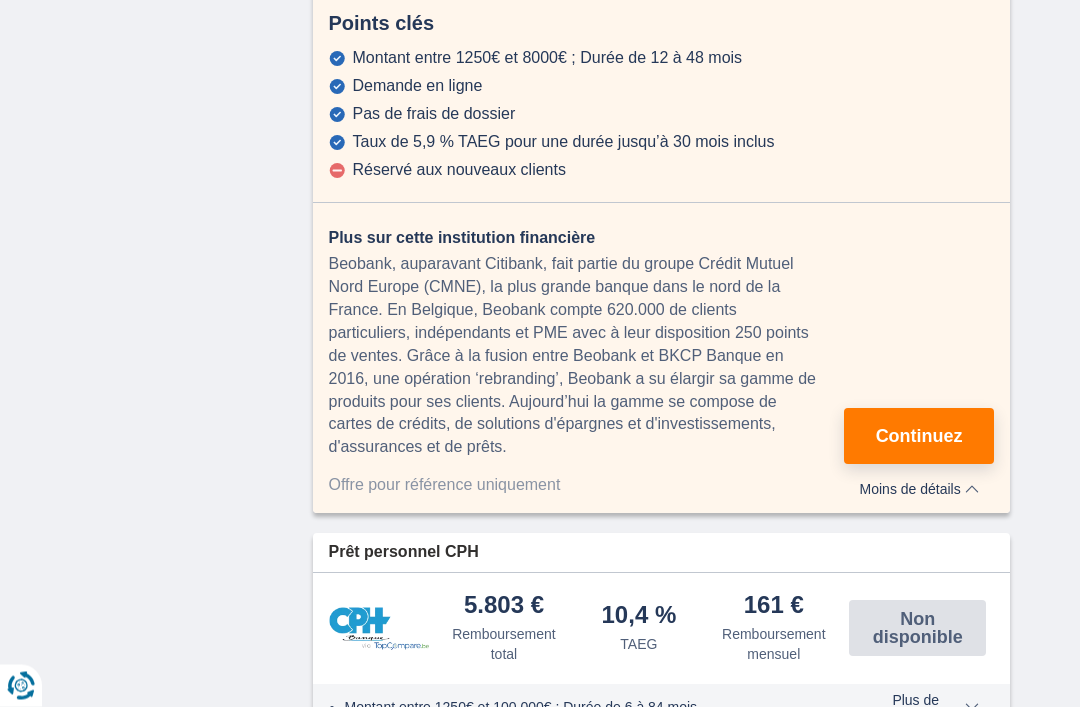 scroll, scrollTop: 1265, scrollLeft: 0, axis: vertical 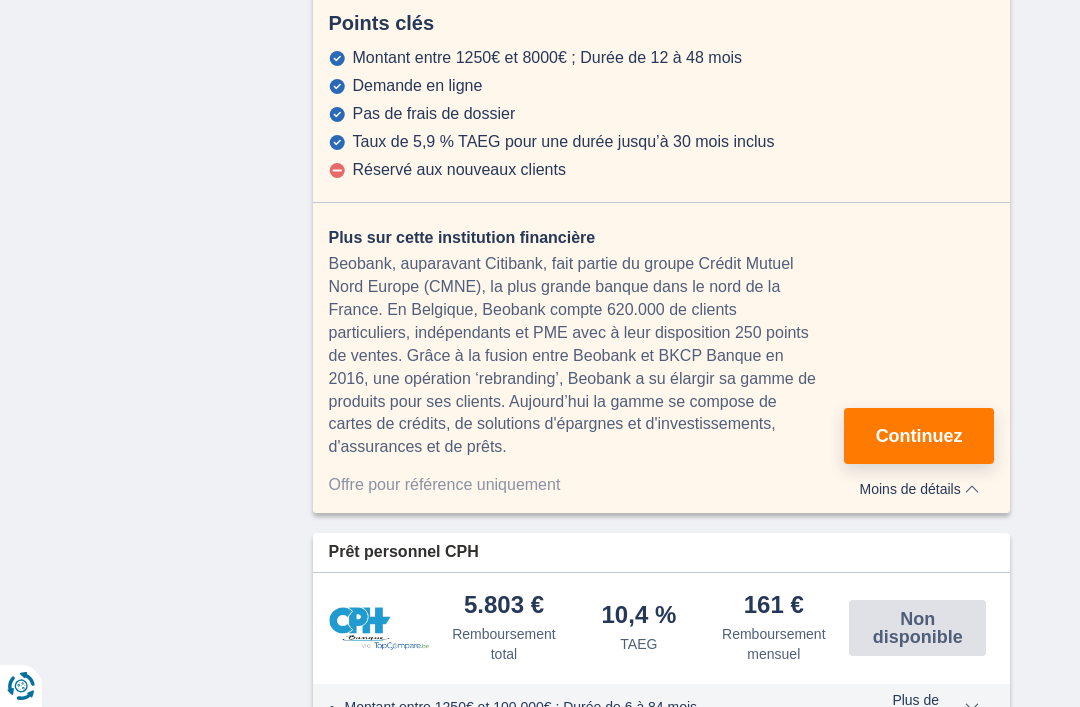 click on "Continuez" at bounding box center [919, 436] 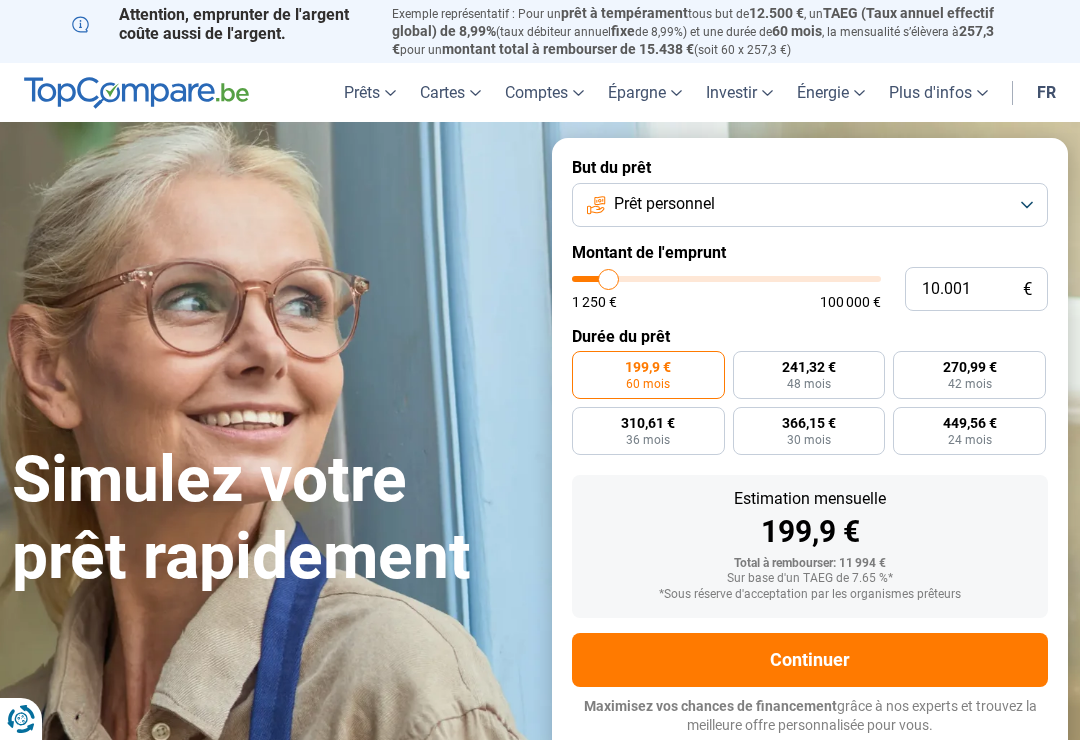 scroll, scrollTop: 0, scrollLeft: 0, axis: both 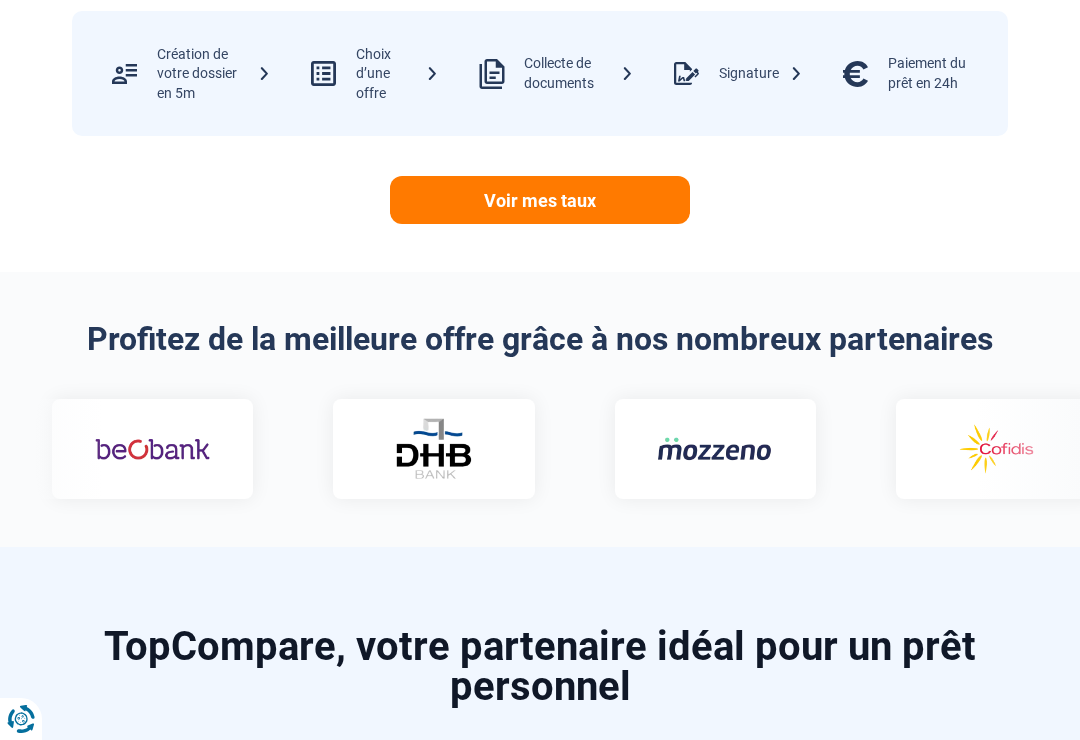 click at bounding box center (152, 449) 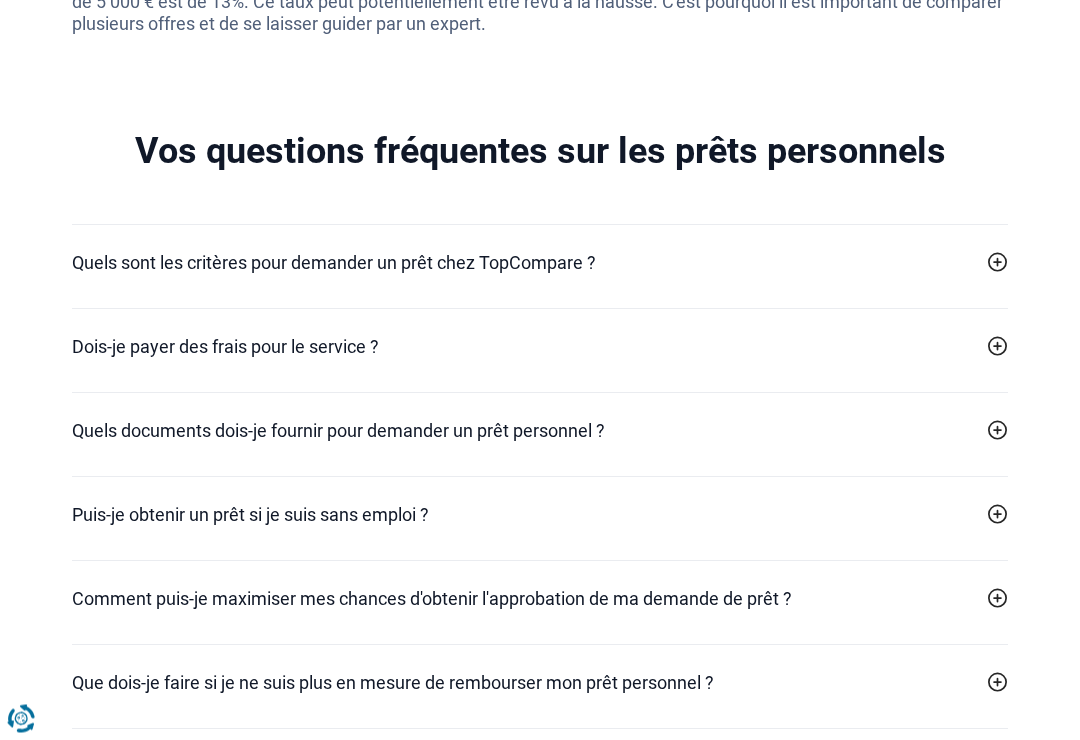 scroll, scrollTop: 6216, scrollLeft: 0, axis: vertical 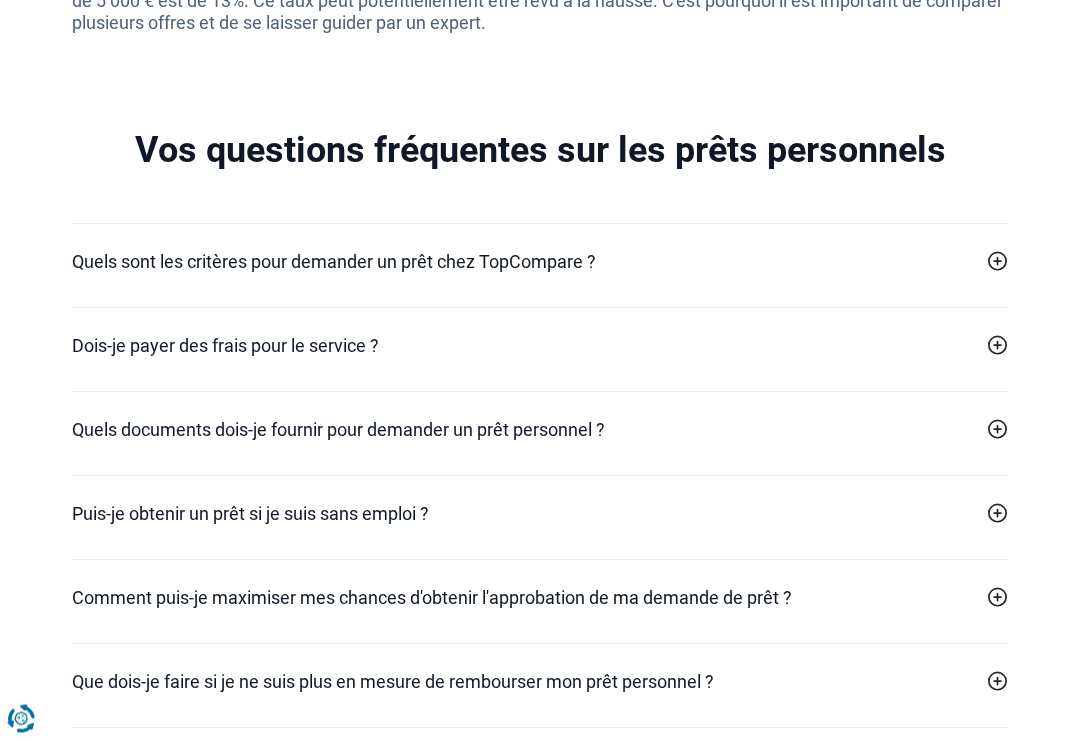 click on "Quels sont les critères pour demander un prêt chez TopCompare ?" at bounding box center [334, 262] 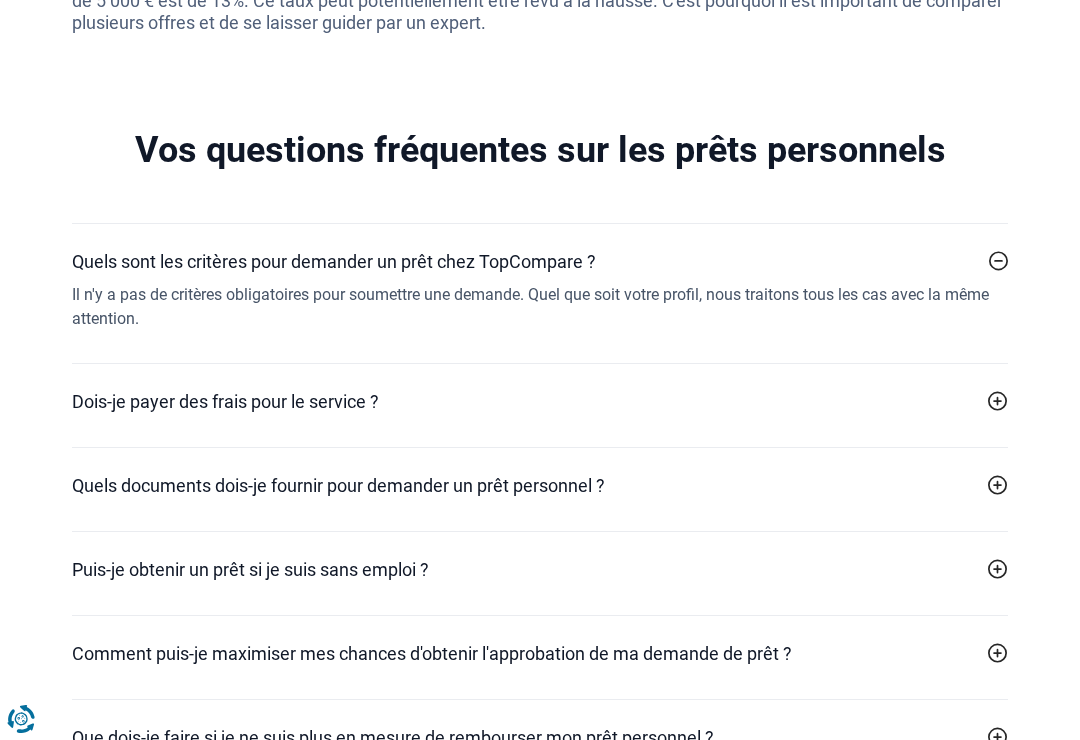click on "Quels sont les critères pour demander un prêt chez TopCompare ?
Il n'y a pas de critères obligatoires pour soumettre une demande. Quel que soit votre profil, nous traitons tous les cas avec la même attention.
Dois-je payer des frais pour le service ?
L'utilisation de notre service est entièrement gratuite. Vous pouvez utiliser l'outil de comparaison, remplir le formulaire de demande et accéder aux différentes offres sans frais ni obligations. De plus, nos experts seront heureux de vous guider tout au long du processus et de vous donner des conseils précieux.
Quels documents dois-je fournir pour demander un prêt personnel ?
Les documents à fournir sont les suivants: Une copie de votre carte d'[DOCUMENT] pour vérifier votre identité. Vos trois dernières fiches de paie. Si vous êtes travailleur indépendant : une copie de votre dernier avis d'imposition." at bounding box center [540, 545] 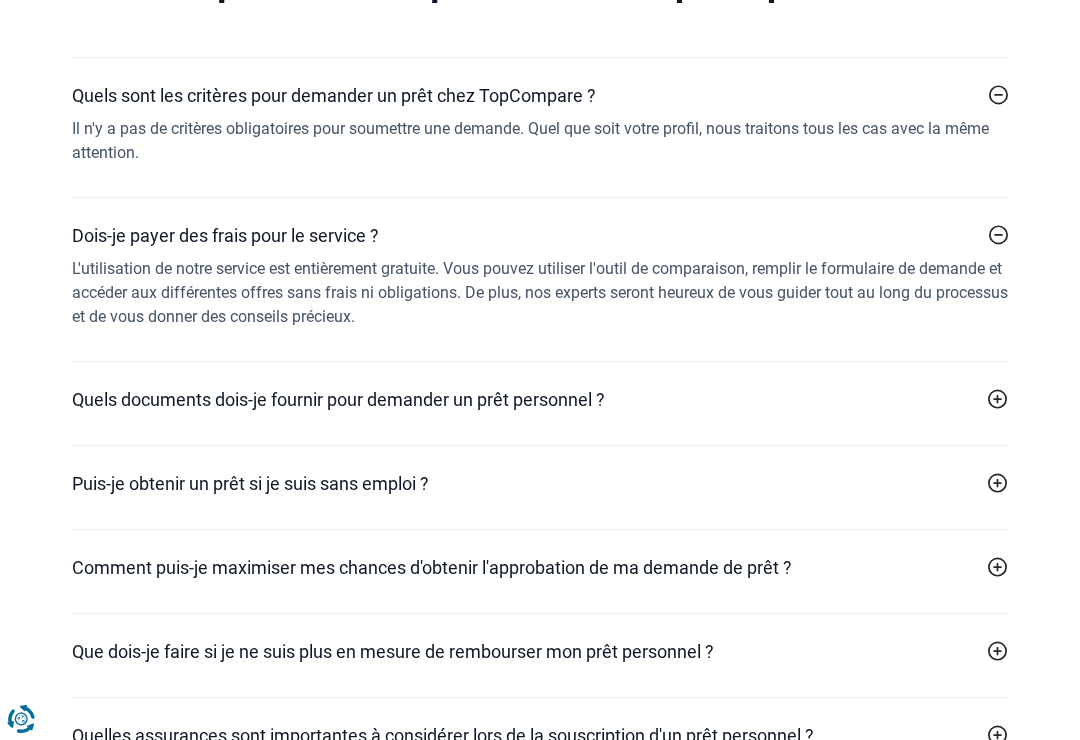 scroll, scrollTop: 6472, scrollLeft: 0, axis: vertical 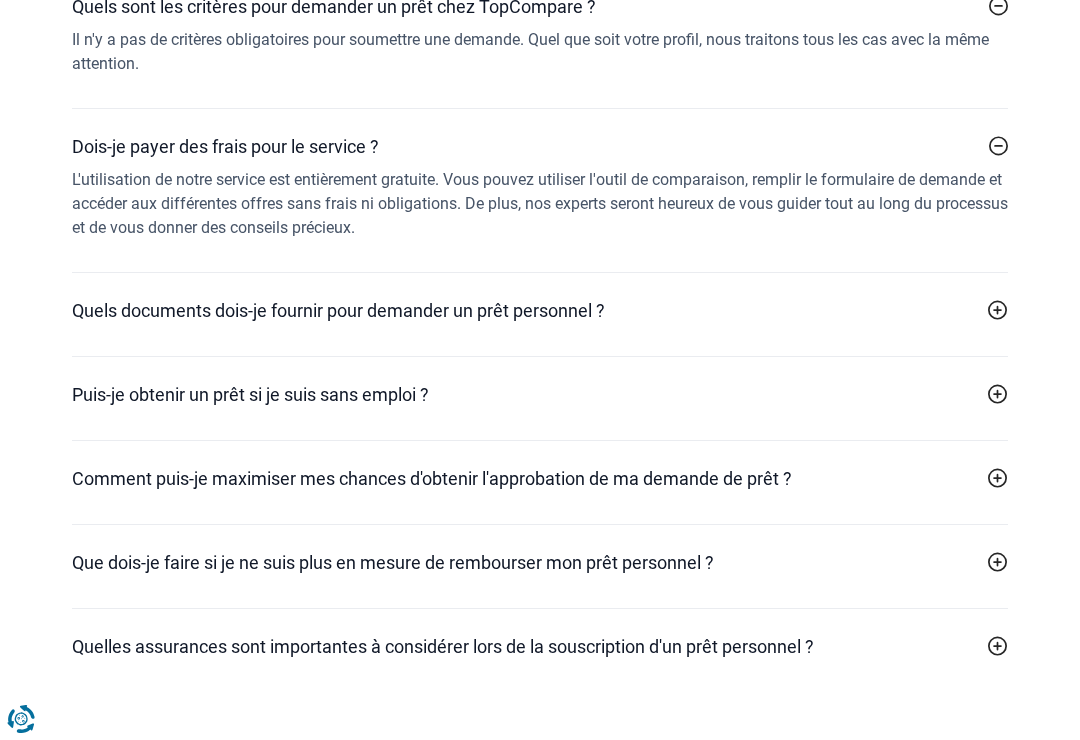 click on "Vos questions fréquentes sur les prêts personnels
Quels sont les critères pour demander un prêt chez TopCompare ?
Il n'y a pas de critères obligatoires pour soumettre une demande. Quel que soit votre profil, nous traitons tous les cas avec la même attention.
Dois-je payer des frais pour le service ?
L'utilisation de notre service est entièrement gratuite. Vous pouvez utiliser l'outil de comparaison, remplir le formulaire de demande et accéder aux différentes offres sans frais ni obligations. De plus, nos experts seront heureux de vous guider tout au long du processus et de vous donner des conseils précieux.
Quels documents dois-je fournir pour demander un prêt personnel ?
Les documents à fournir sont les suivants: Une copie de votre carte d'[DOCUMENT] pour vérifier votre identité. Vos trois dernières fiches de paie." at bounding box center (540, 282) 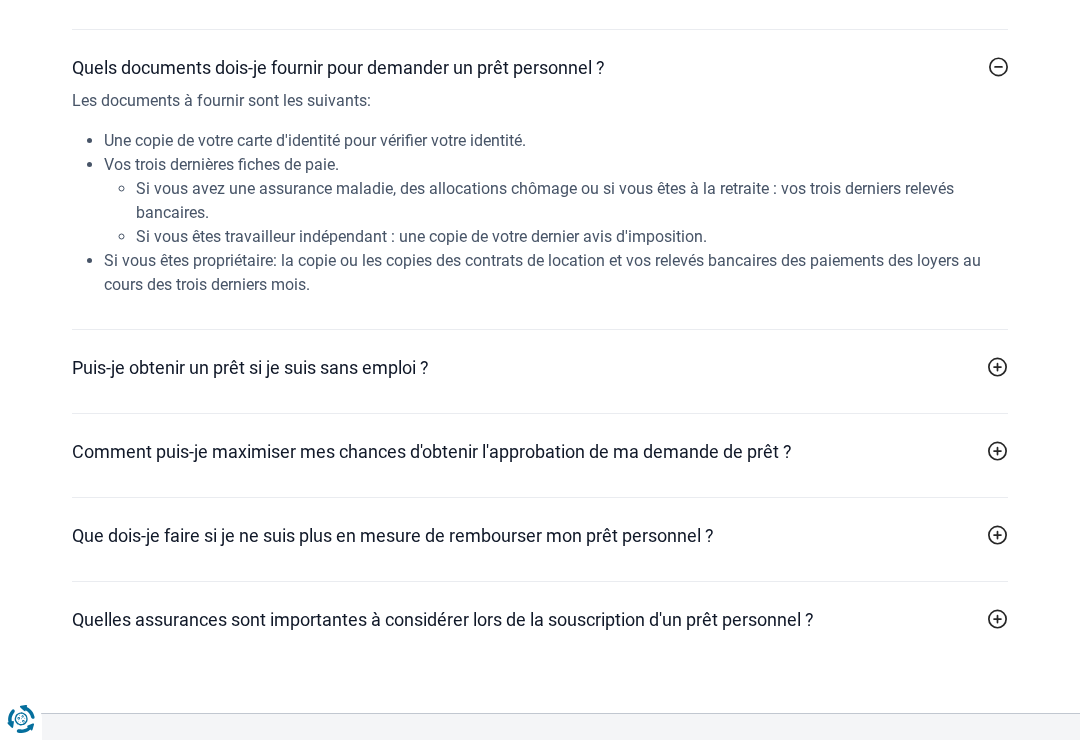 scroll, scrollTop: 6792, scrollLeft: 0, axis: vertical 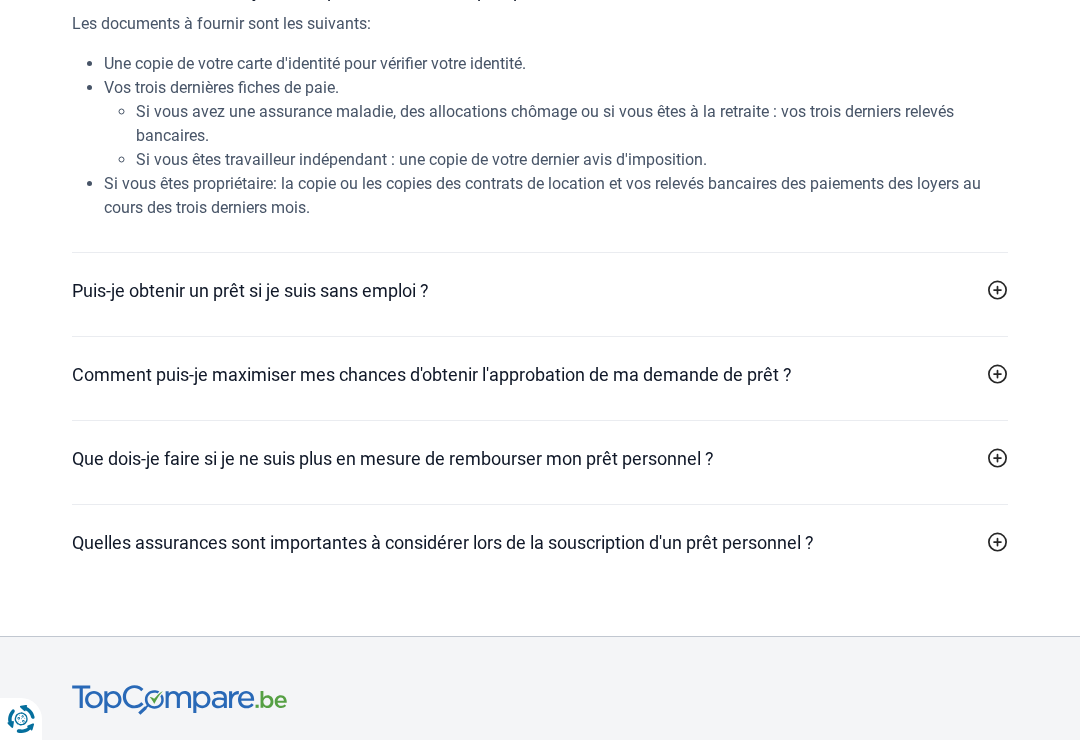 click on "Puis-je obtenir un prêt si je suis sans emploi ?" at bounding box center [250, 290] 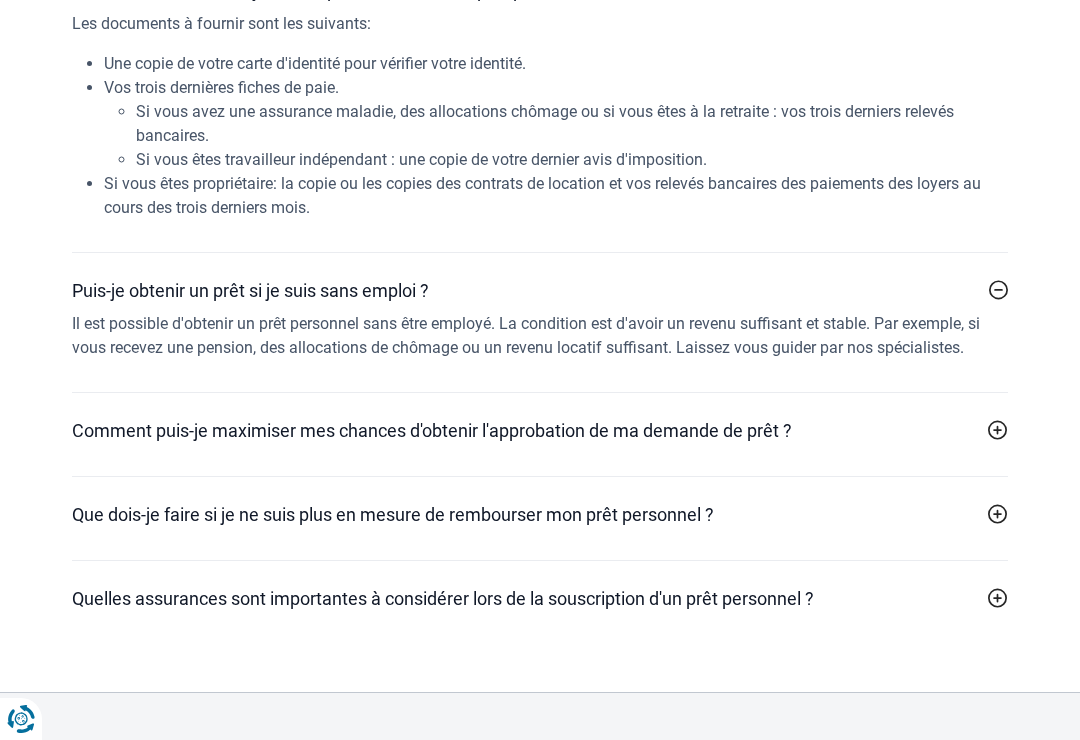 click on "Comment puis-je maximiser mes chances d'obtenir l'approbation de ma demande de prêt ?" at bounding box center (432, 430) 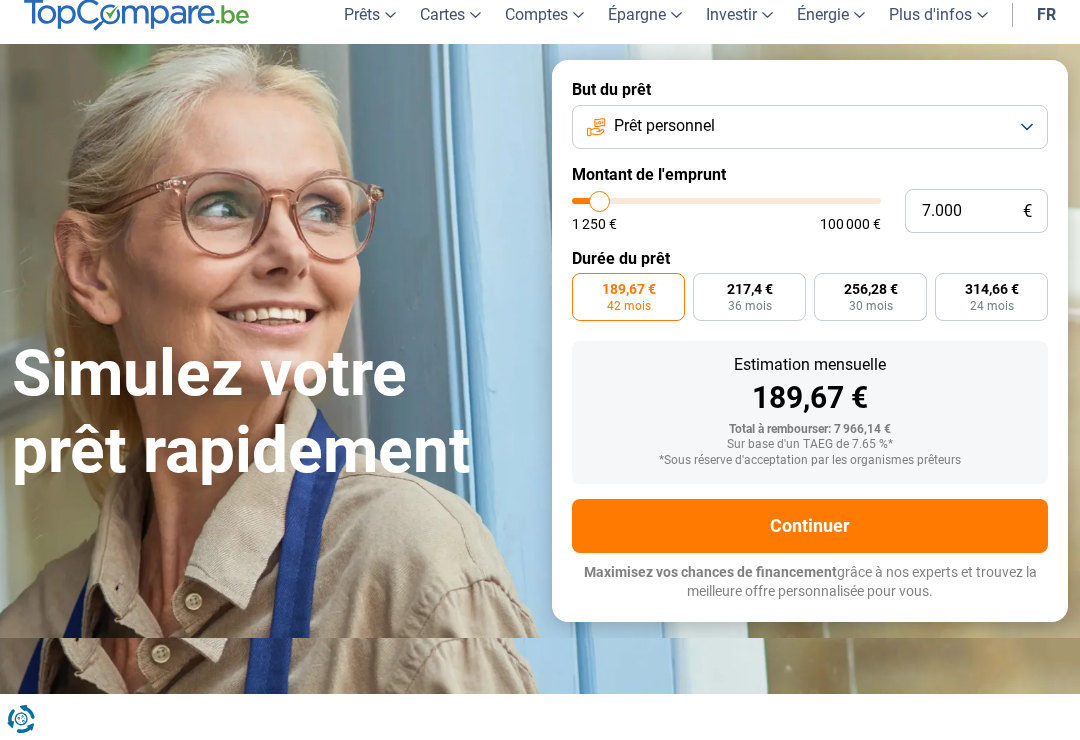 scroll, scrollTop: 58, scrollLeft: 0, axis: vertical 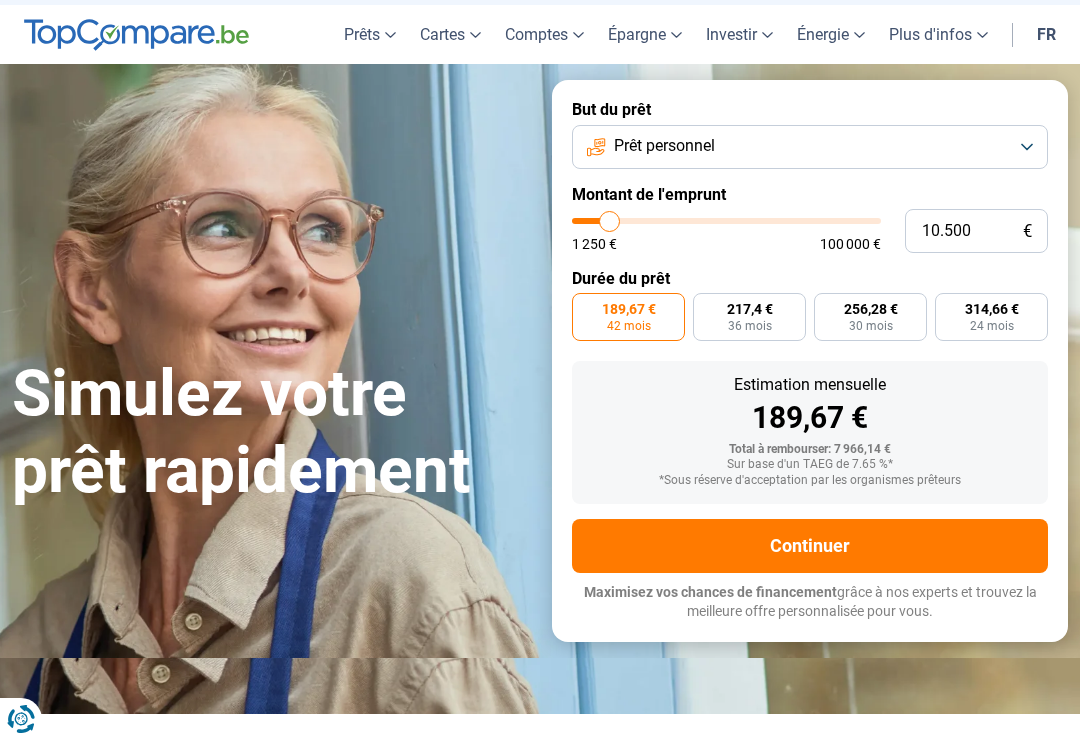type on "10500" 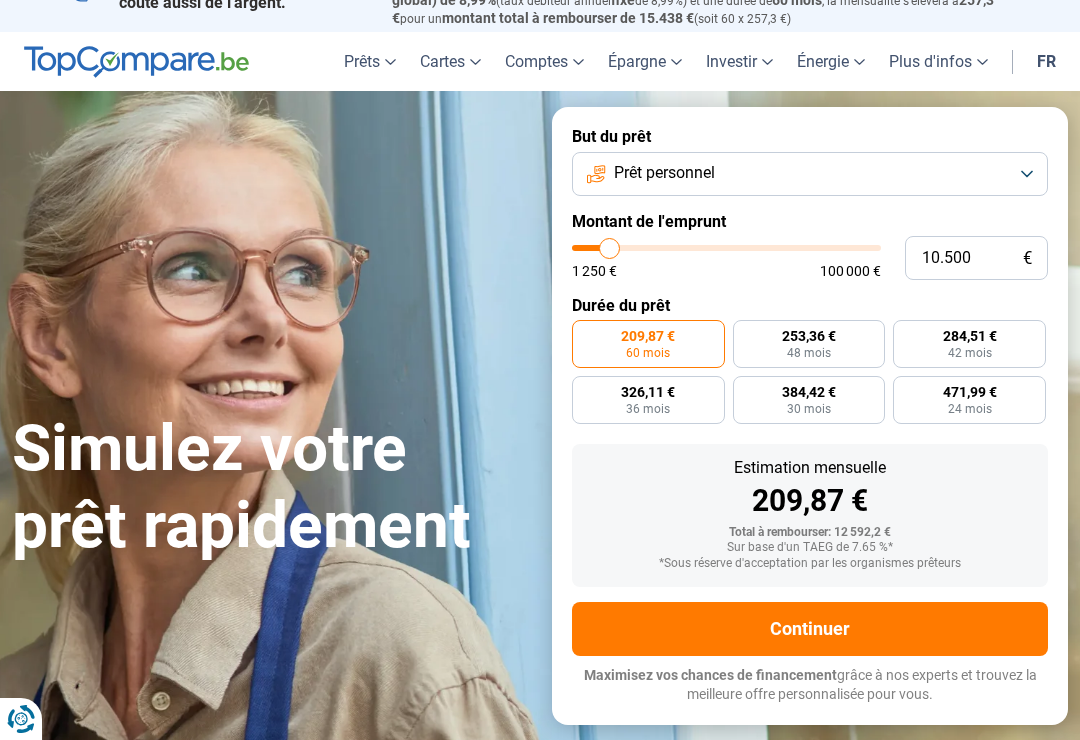 scroll, scrollTop: 0, scrollLeft: 0, axis: both 